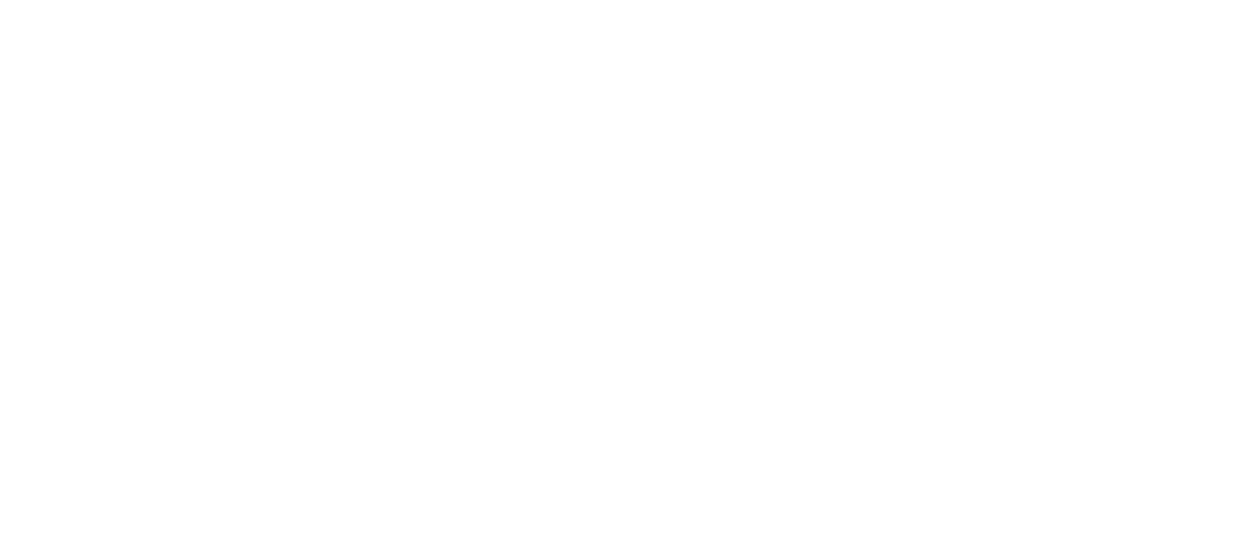 scroll, scrollTop: 0, scrollLeft: 0, axis: both 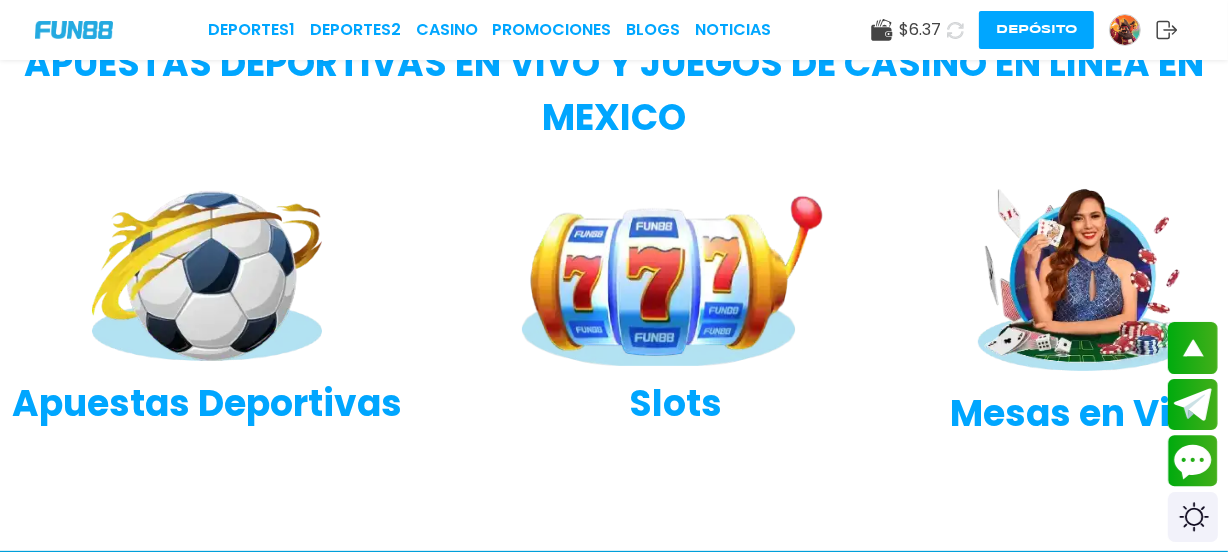 click on "Slots" at bounding box center (676, 404) 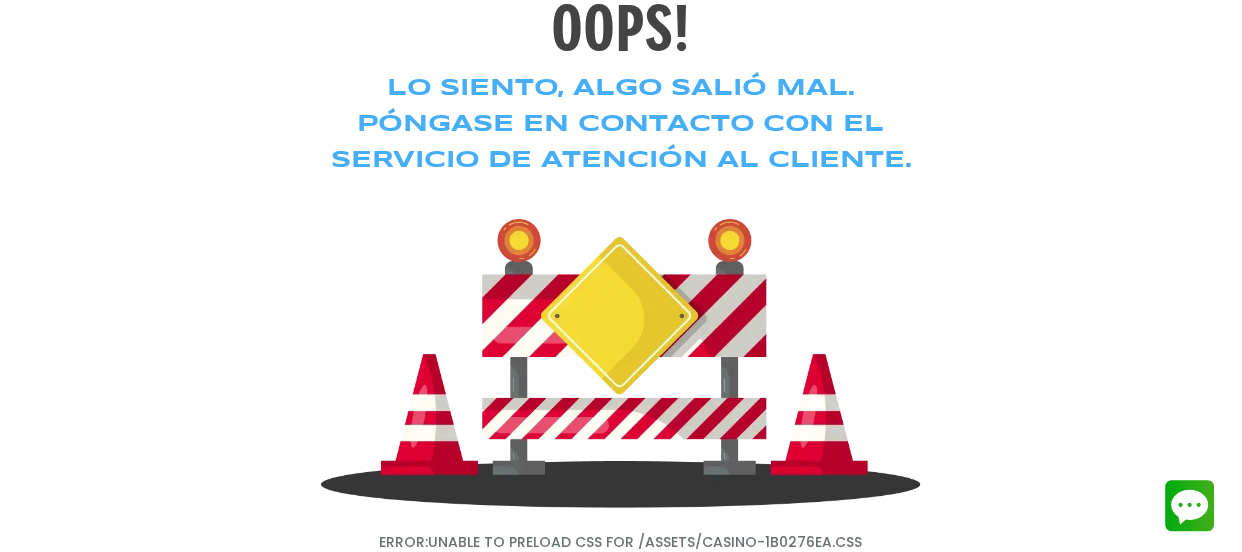 scroll, scrollTop: 0, scrollLeft: 0, axis: both 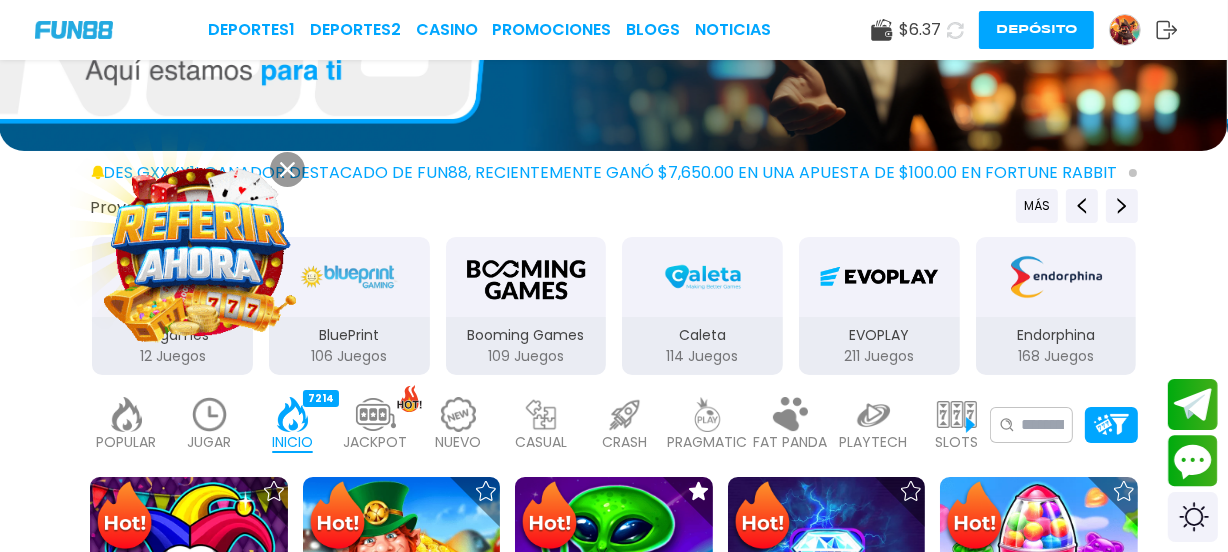 click at bounding box center [957, 414] 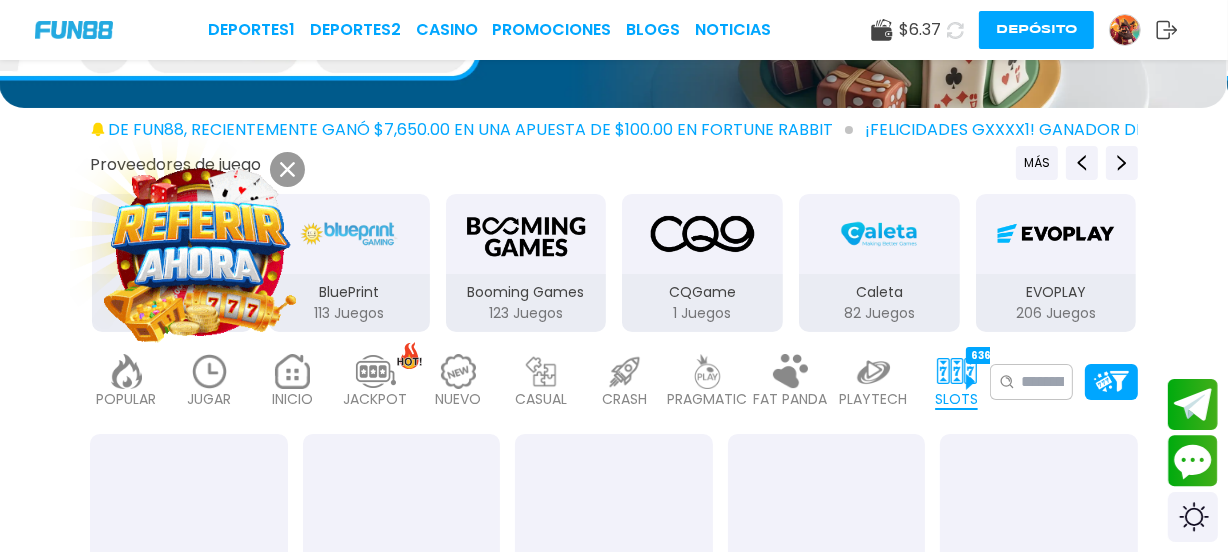 scroll, scrollTop: 272, scrollLeft: 0, axis: vertical 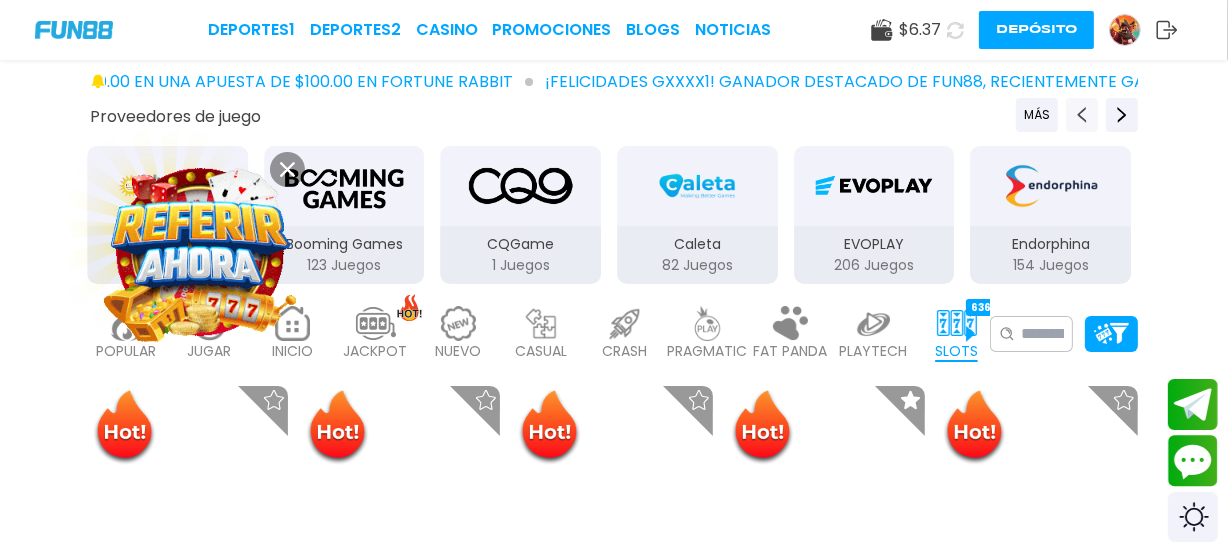 click 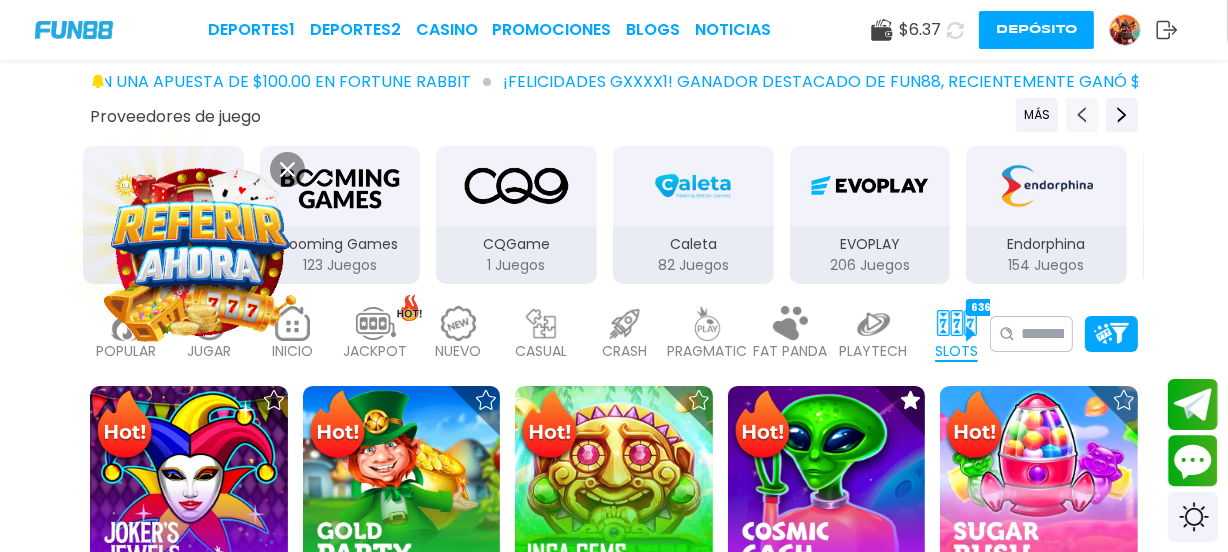 click 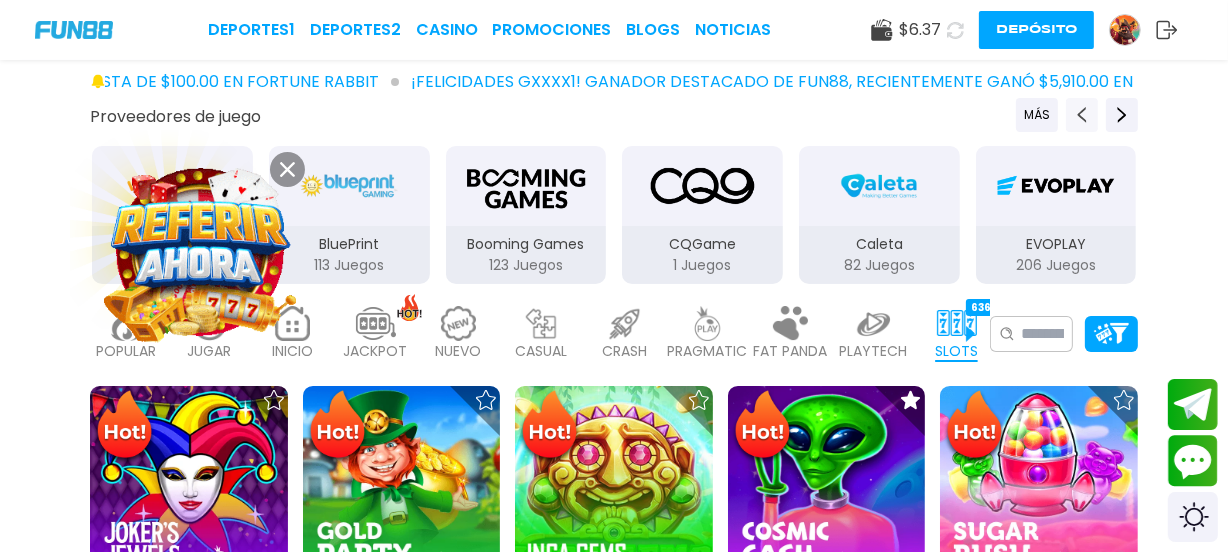 click 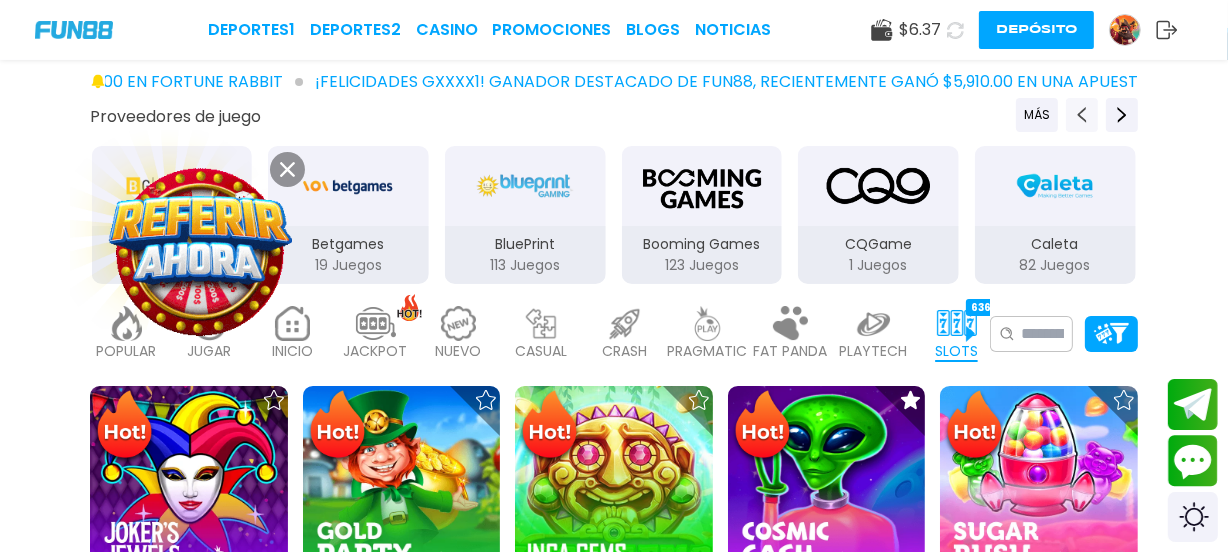 click 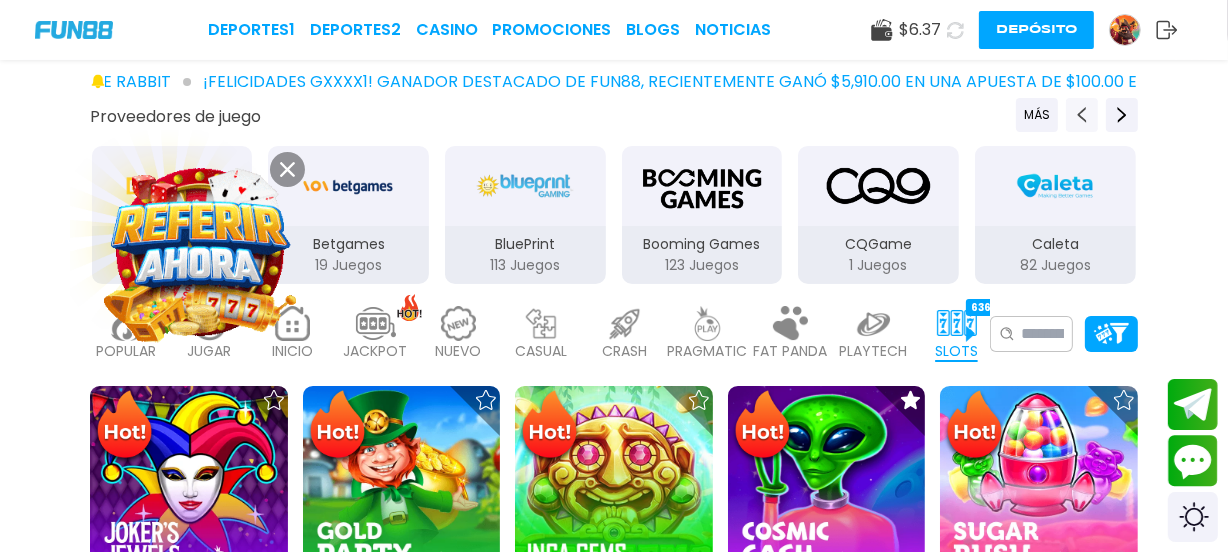 click 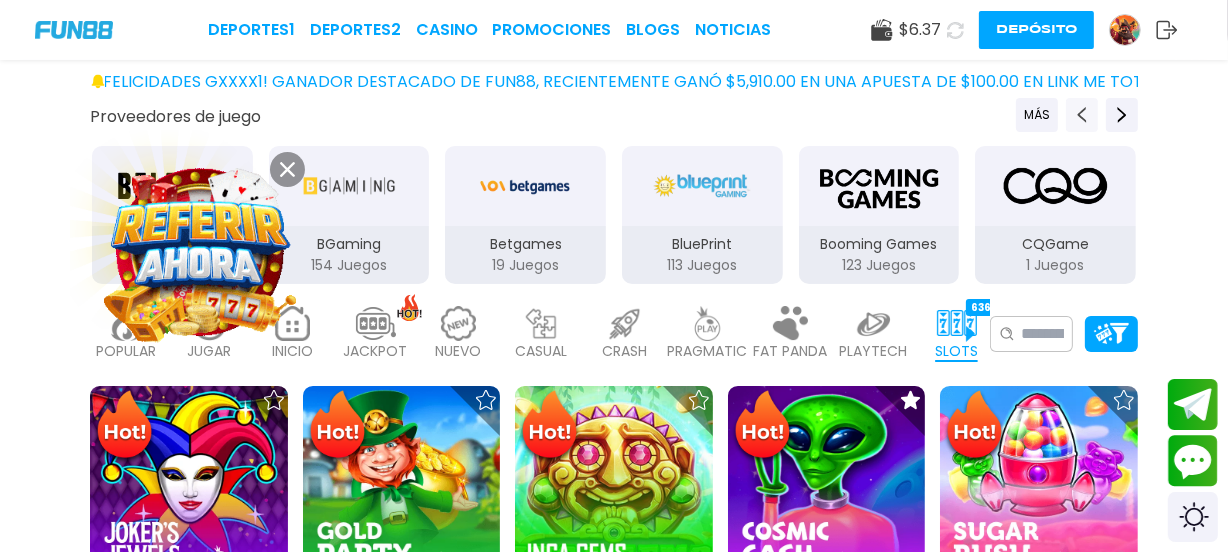 click 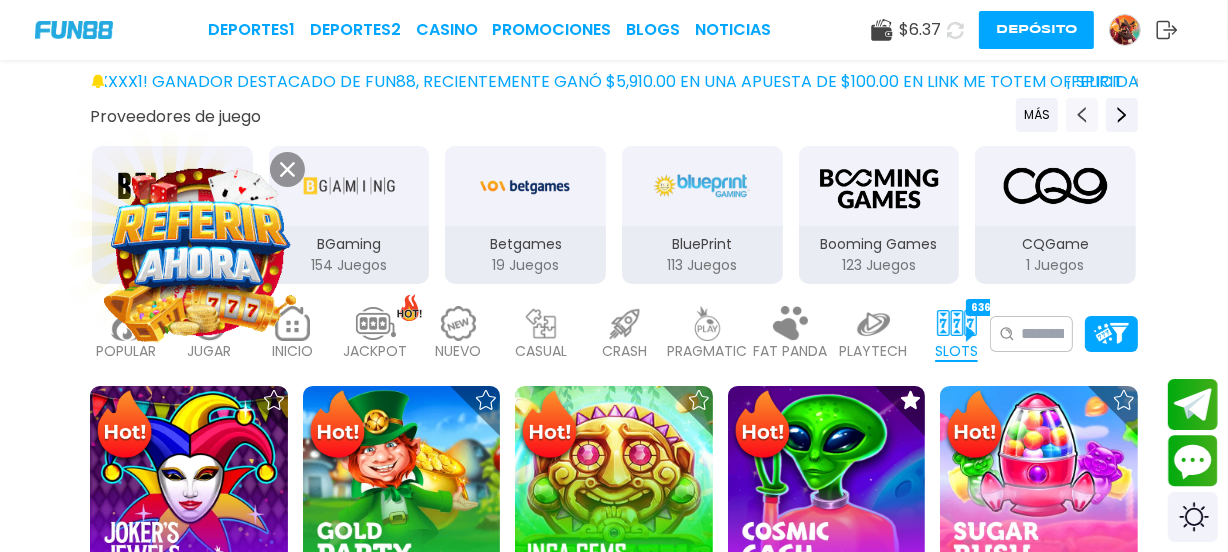 click 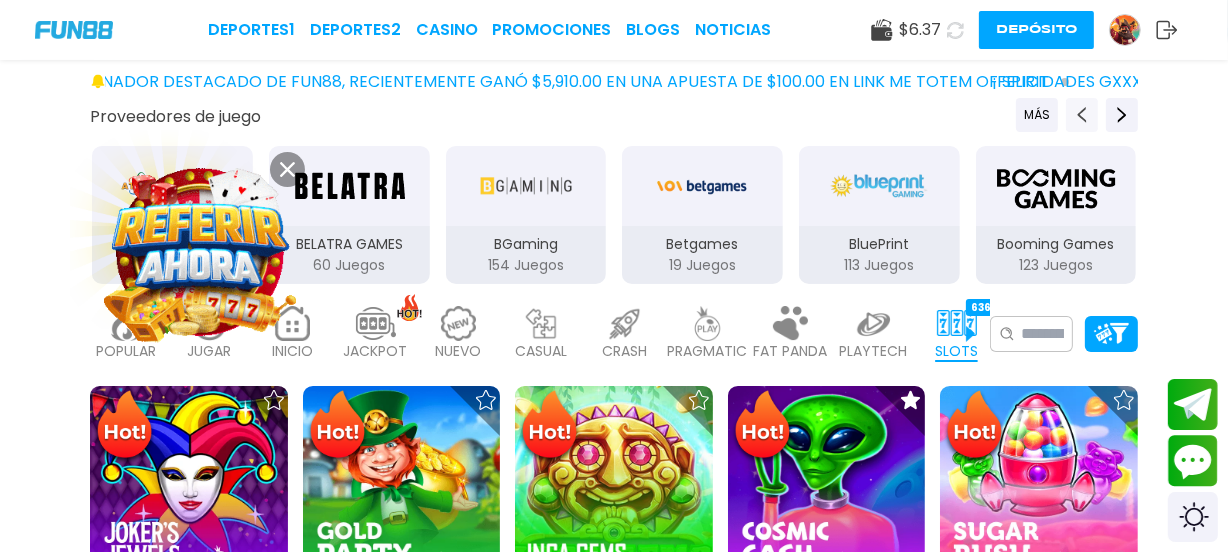 click 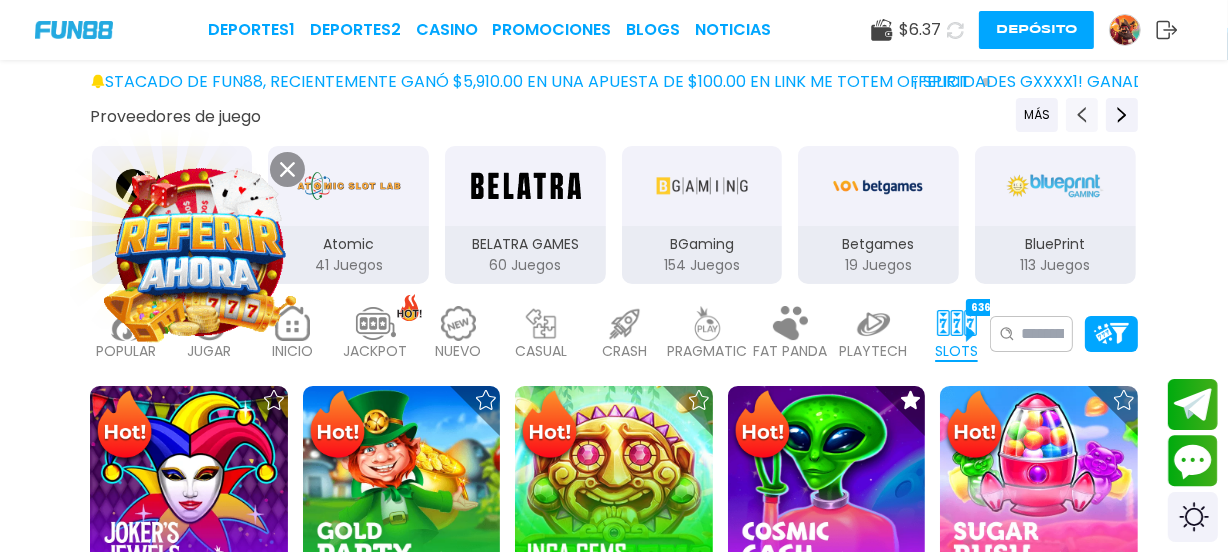 click 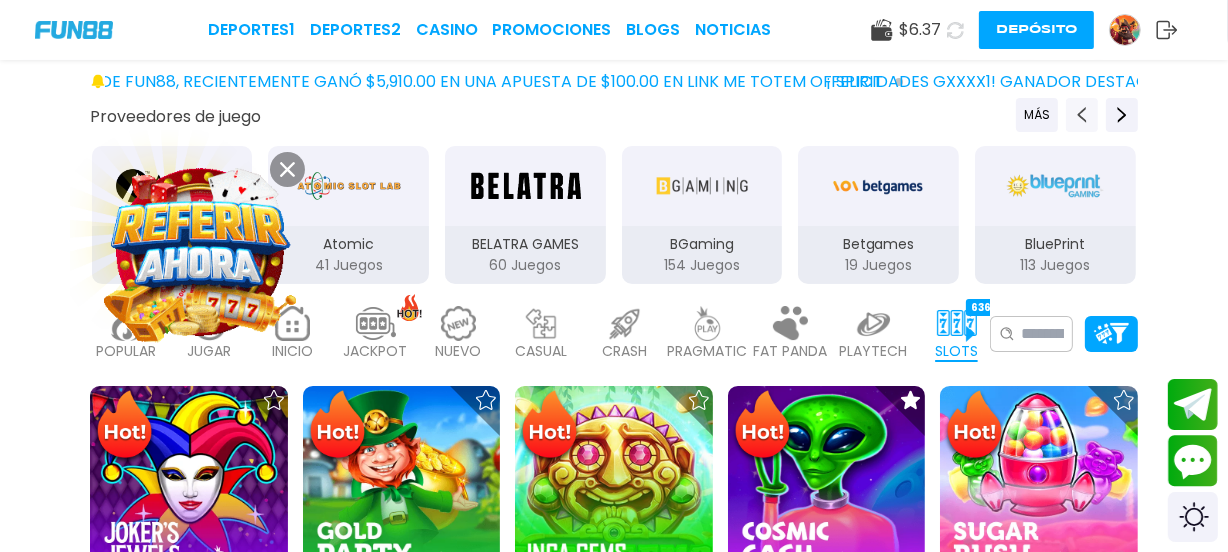 click 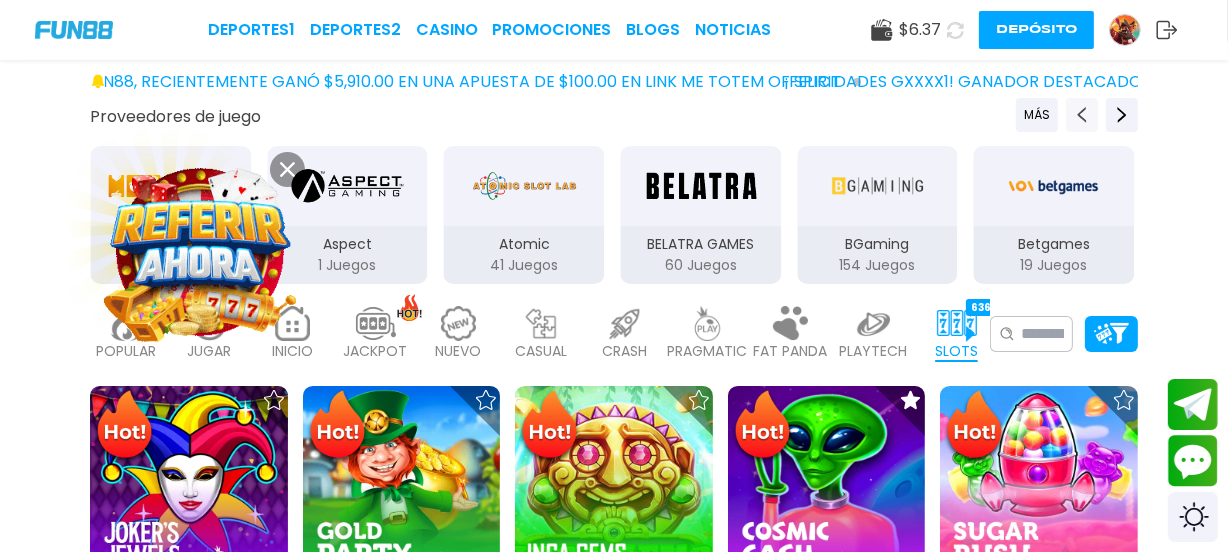 click 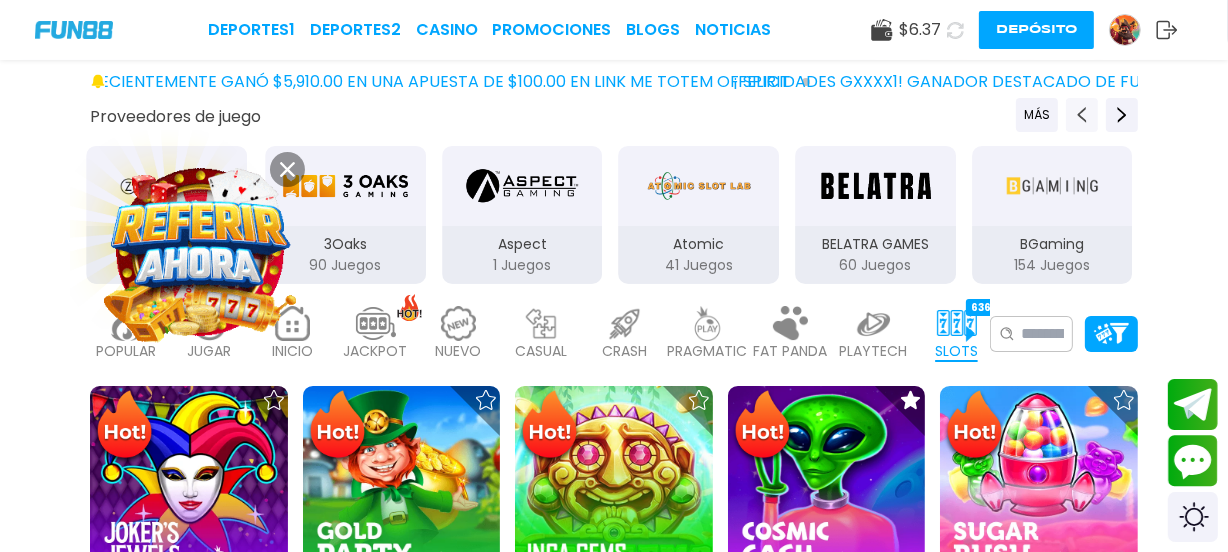 click 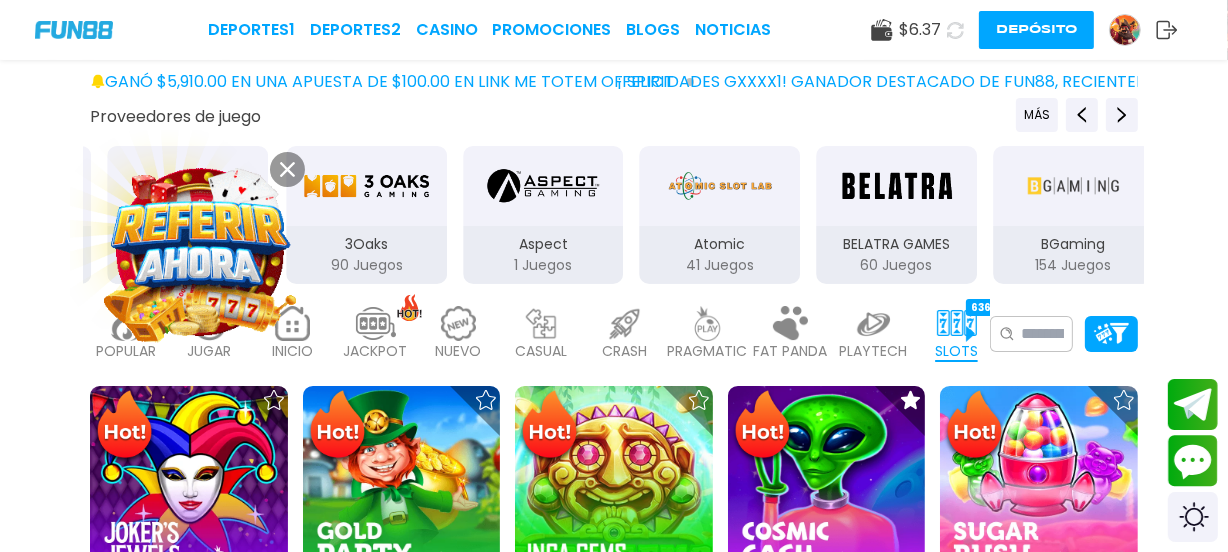 click at bounding box center (366, 186) 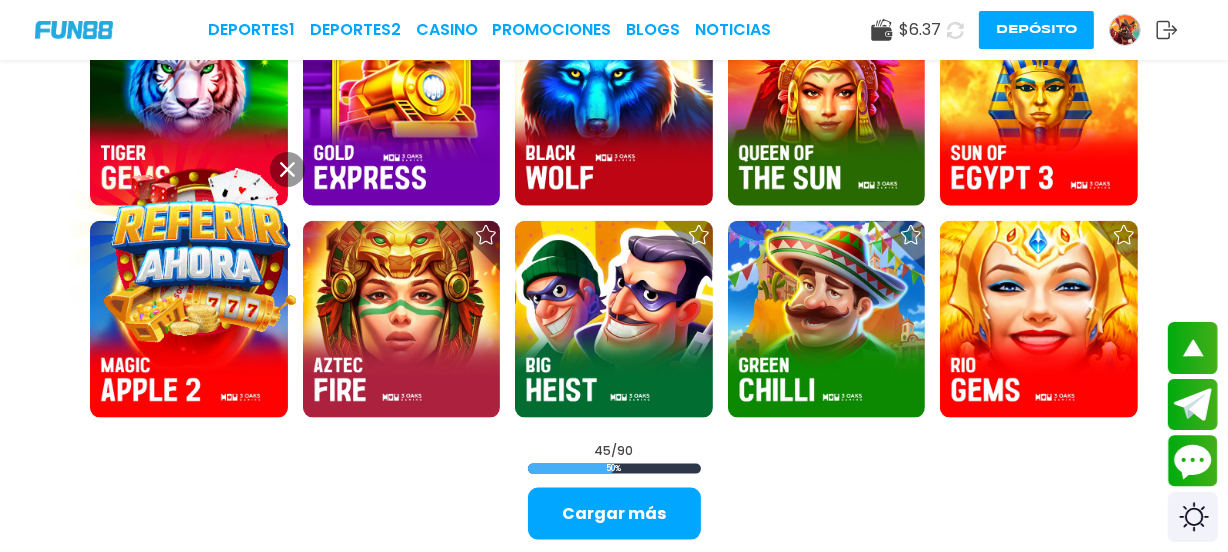 scroll, scrollTop: 2181, scrollLeft: 0, axis: vertical 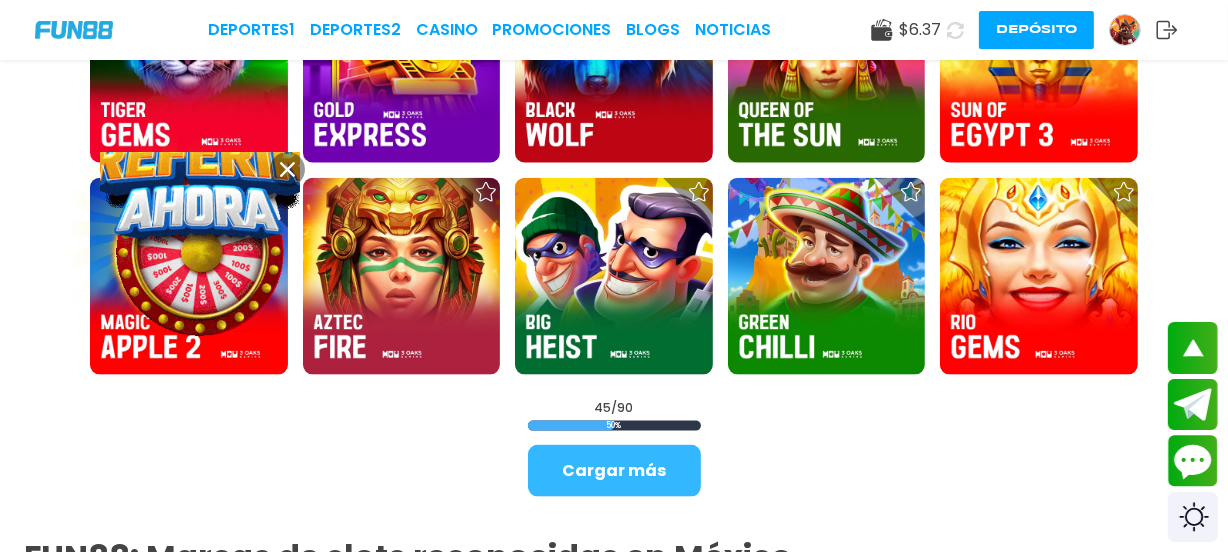 click on "Cargar más" at bounding box center [614, 471] 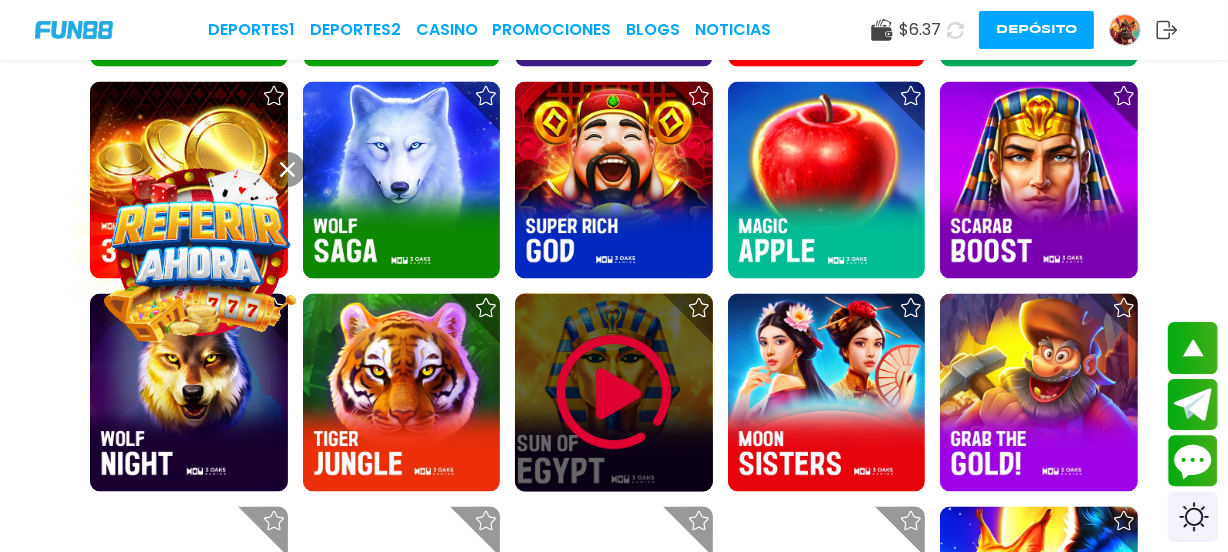 scroll, scrollTop: 3000, scrollLeft: 0, axis: vertical 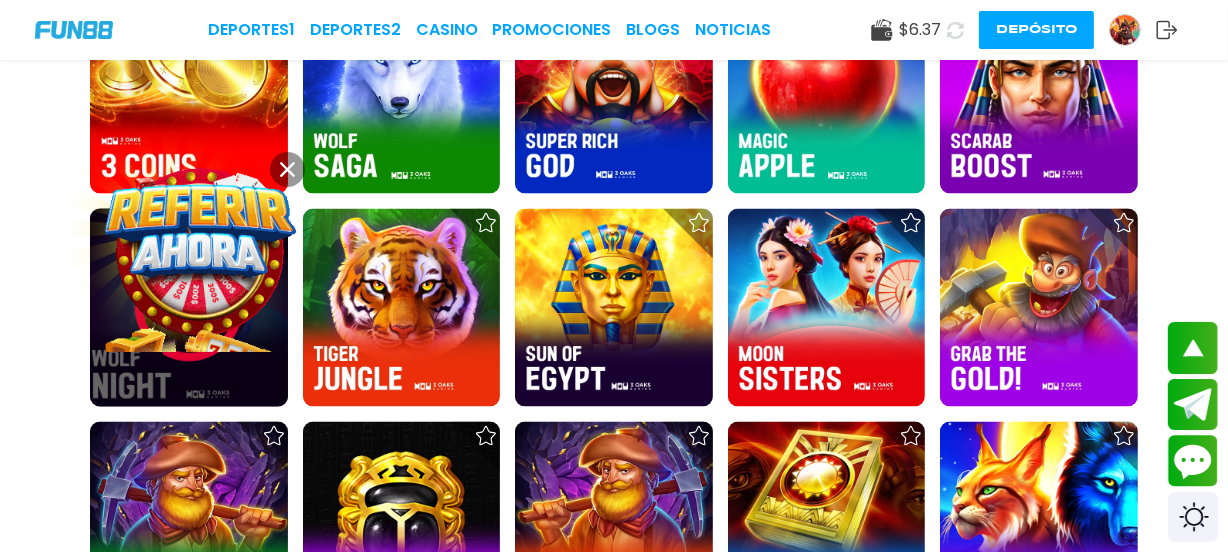 click at bounding box center (189, 308) 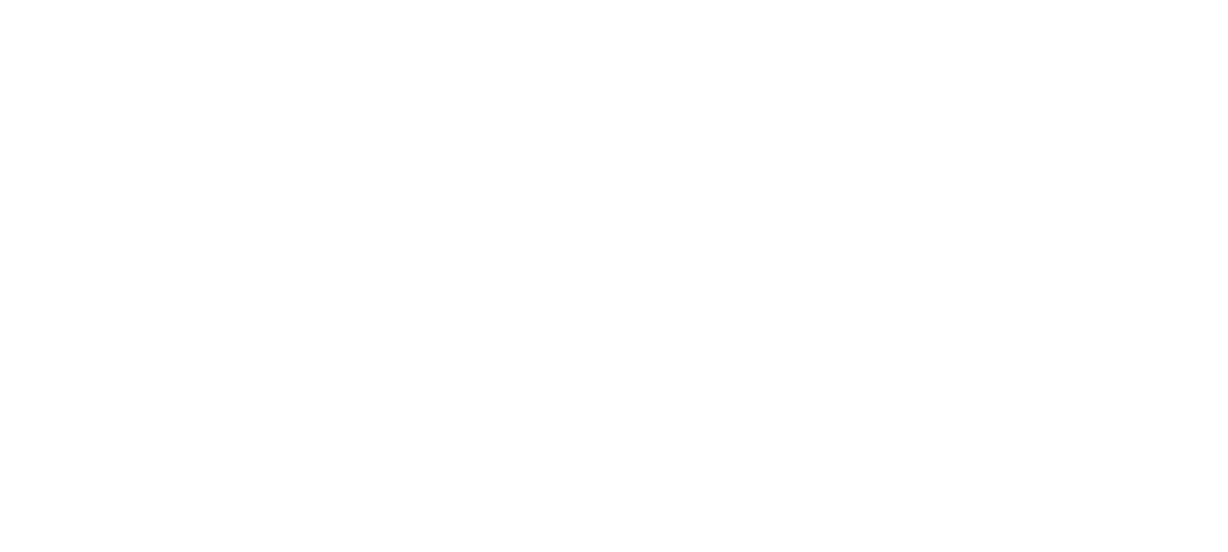 scroll, scrollTop: 0, scrollLeft: 0, axis: both 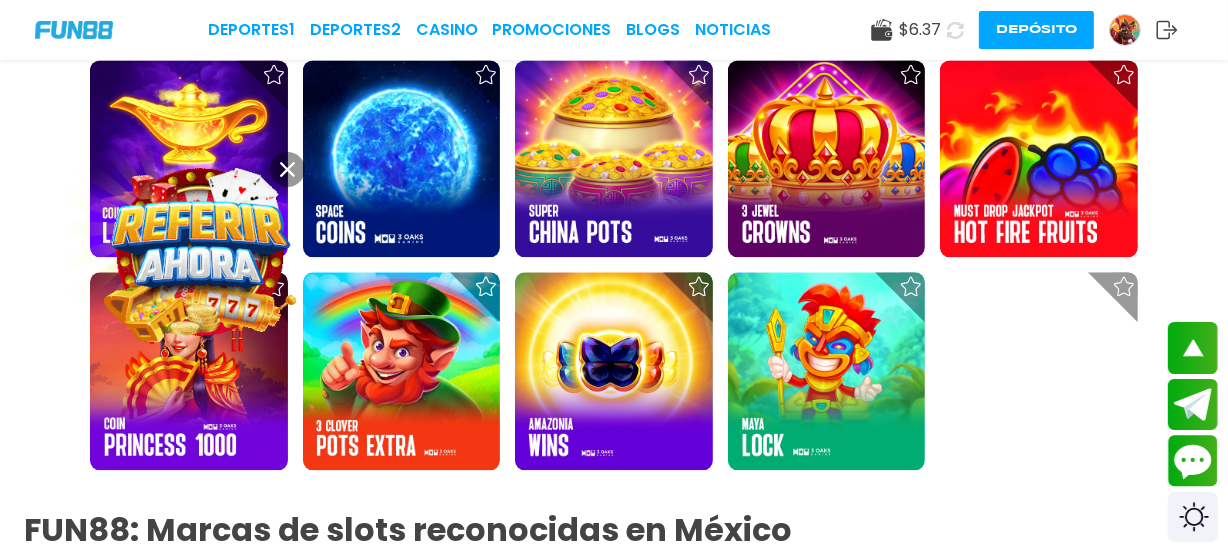 click 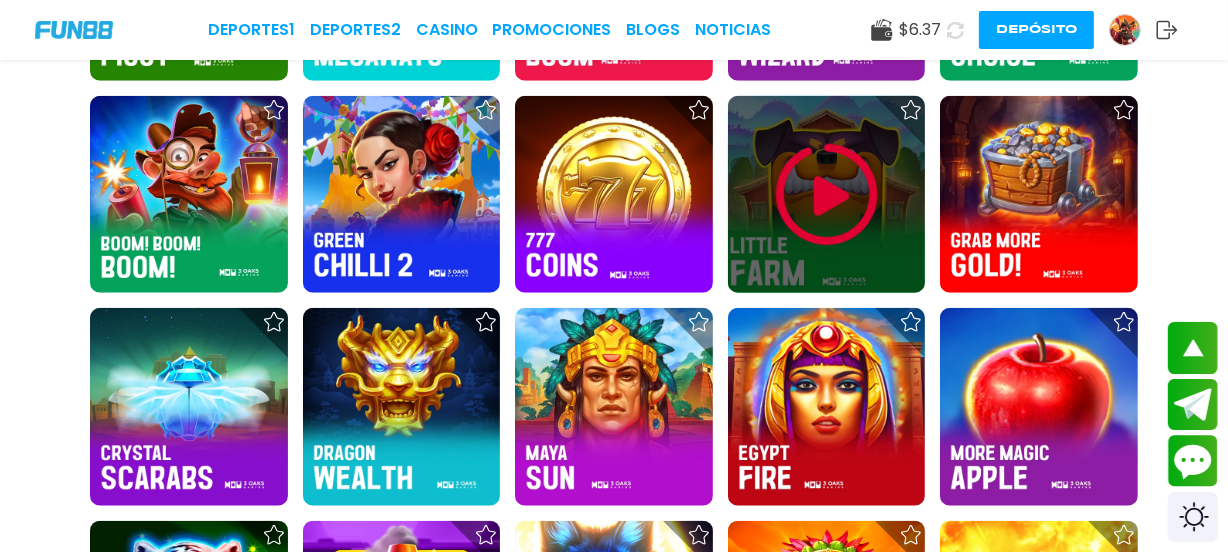 scroll, scrollTop: 1636, scrollLeft: 0, axis: vertical 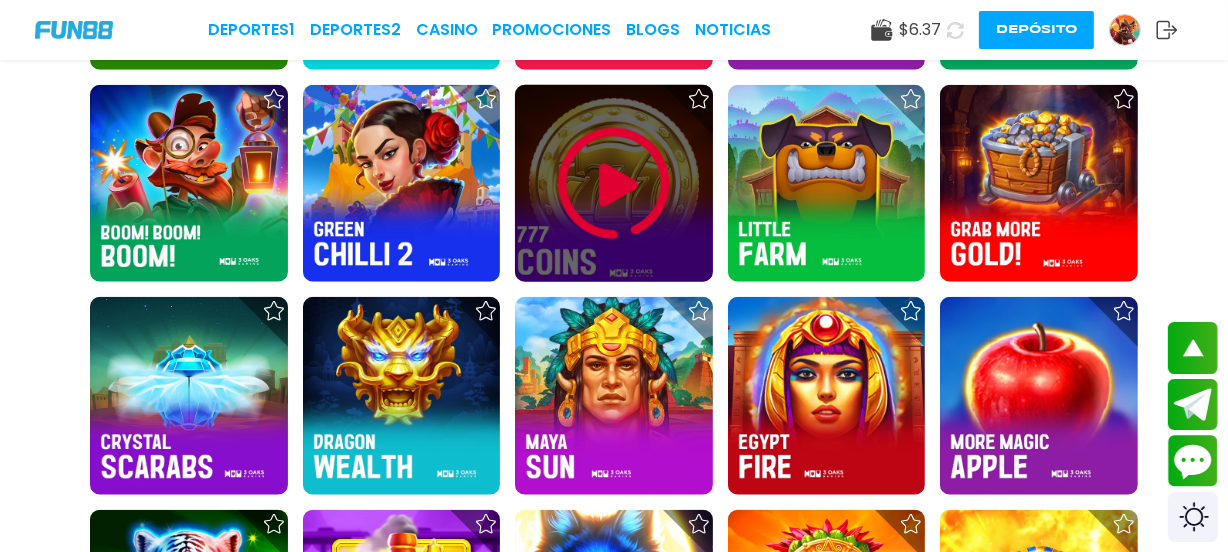 click at bounding box center (614, 184) 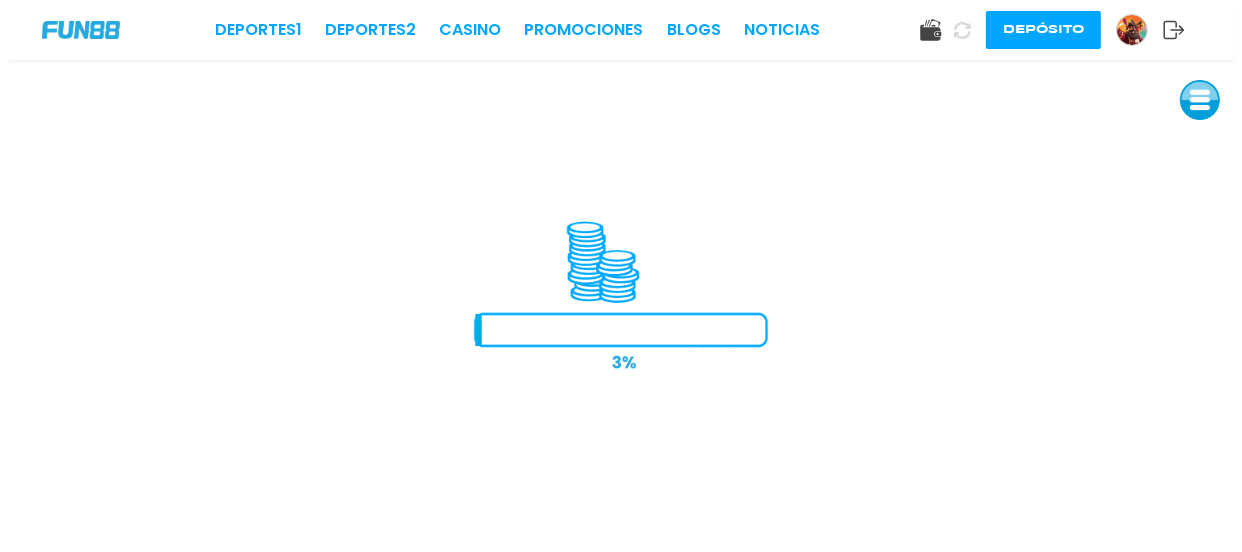 scroll, scrollTop: 0, scrollLeft: 0, axis: both 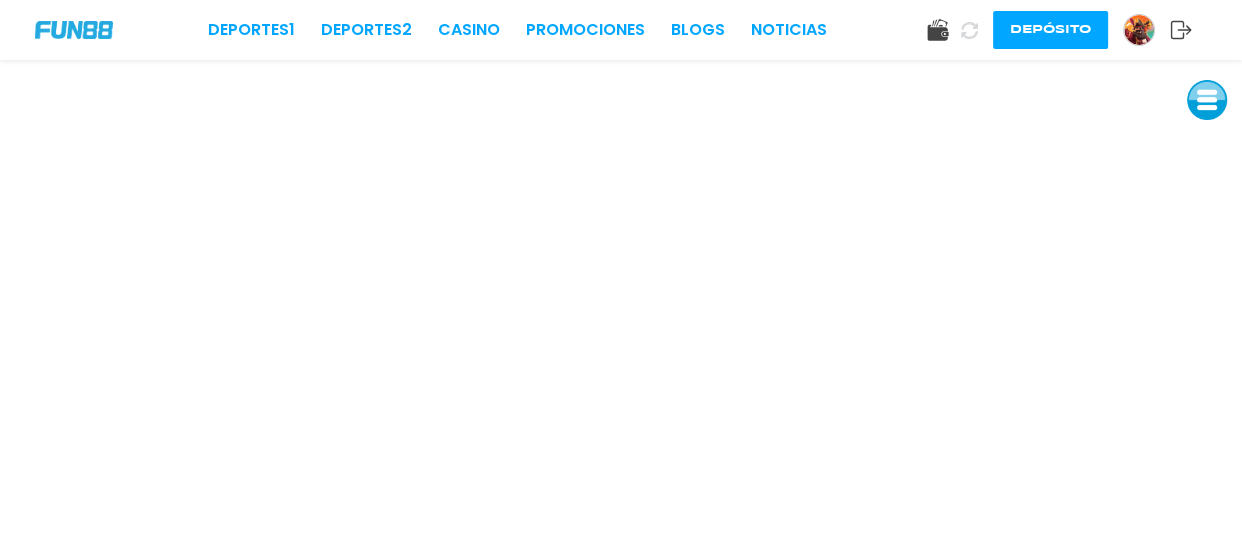 click 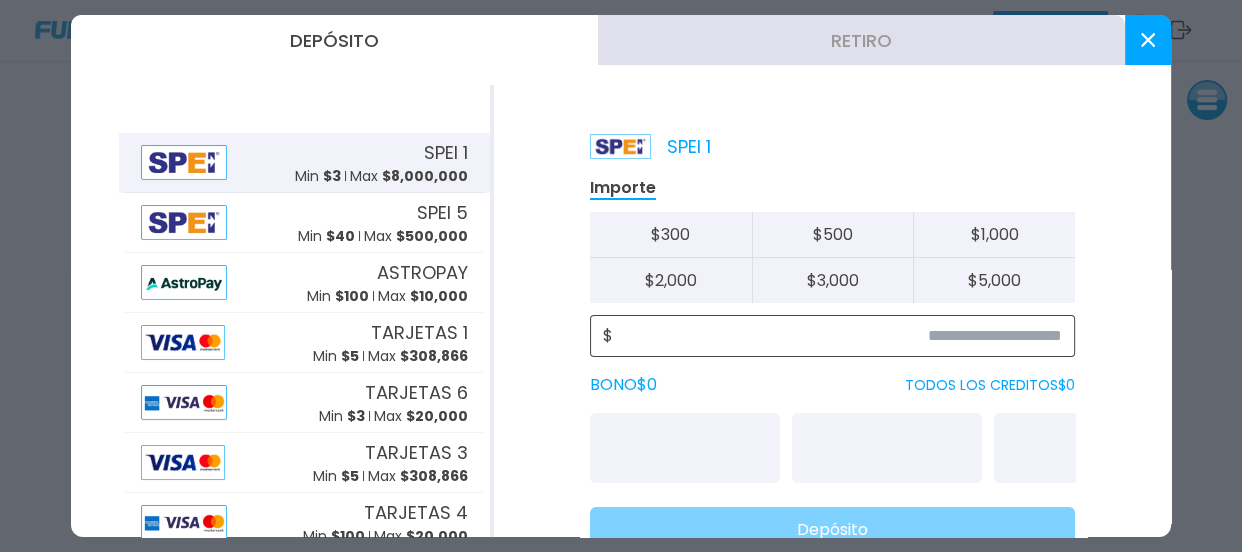 click at bounding box center [837, 336] 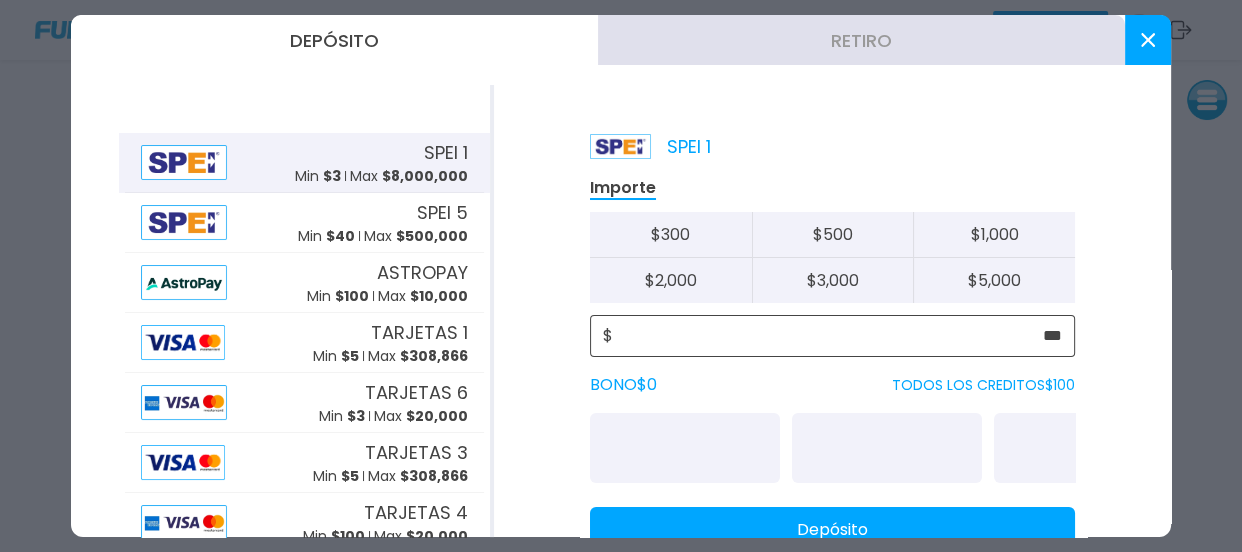 scroll, scrollTop: 80, scrollLeft: 0, axis: vertical 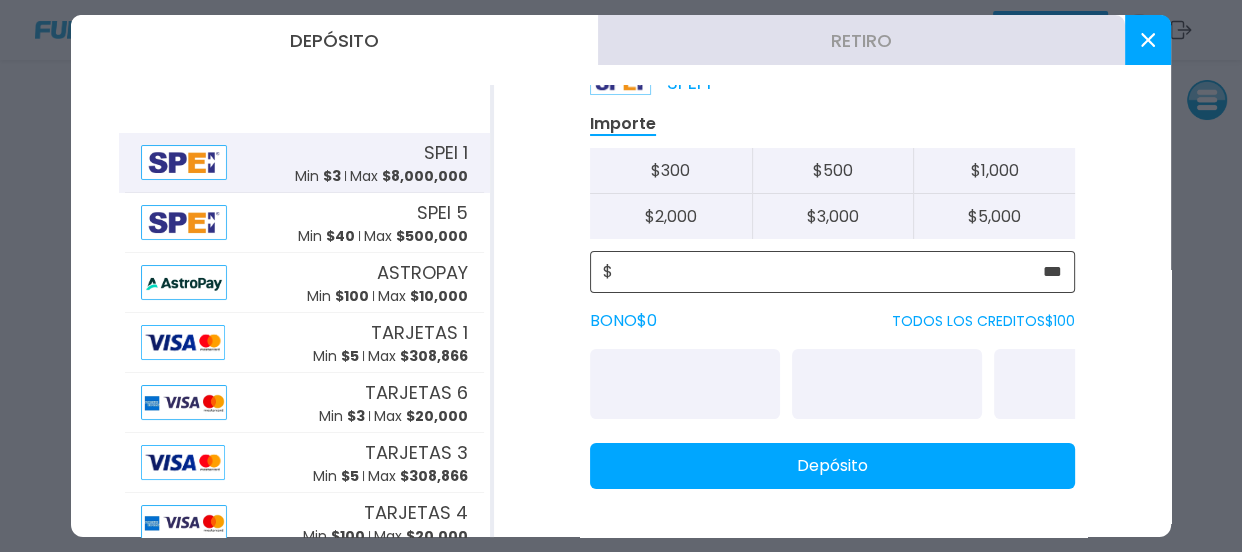 type on "***" 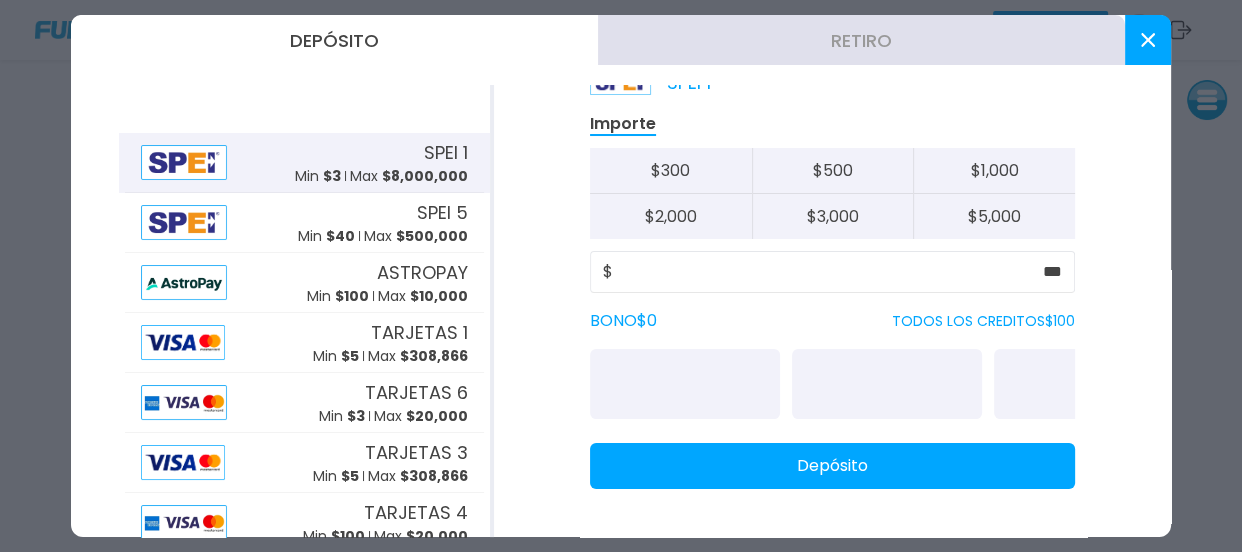 click on "Depósito" at bounding box center [832, 466] 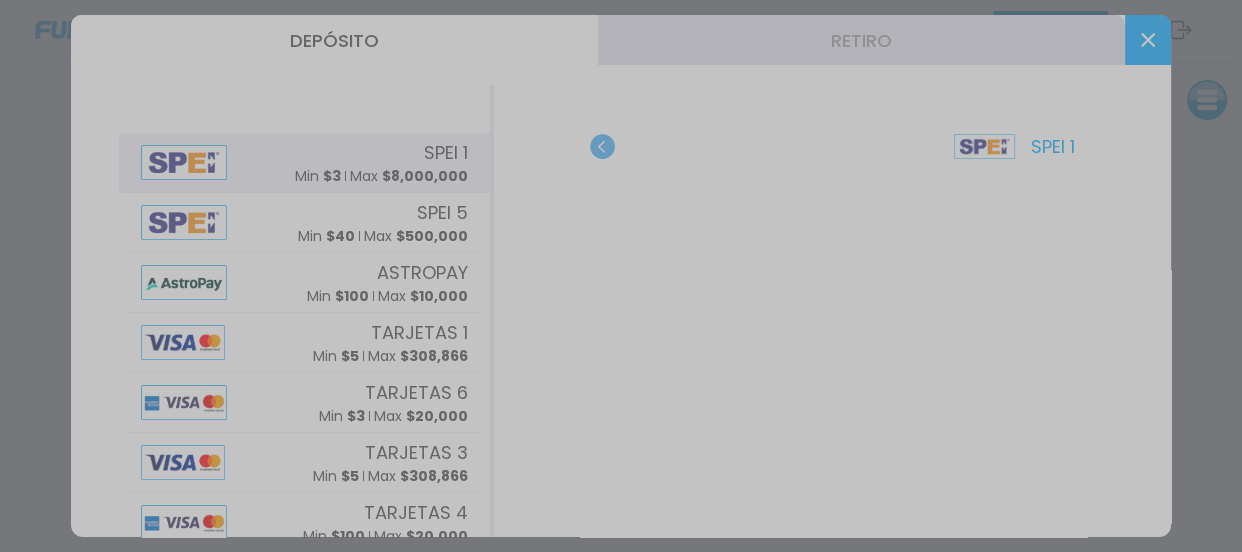 drag, startPoint x: 1162, startPoint y: 193, endPoint x: 1162, endPoint y: 452, distance: 259 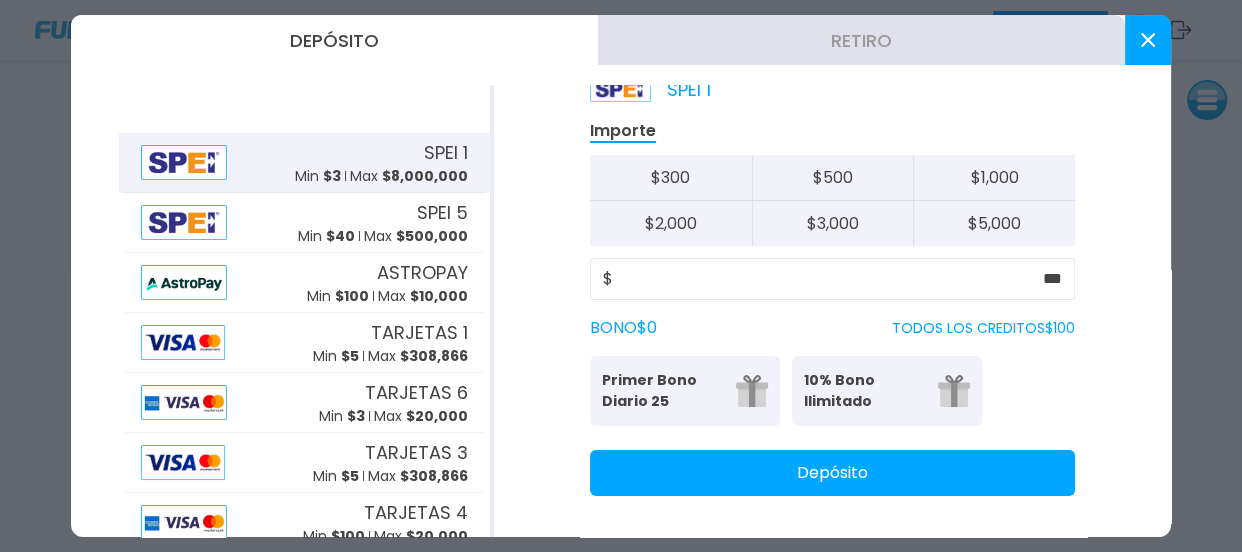 scroll, scrollTop: 63, scrollLeft: 0, axis: vertical 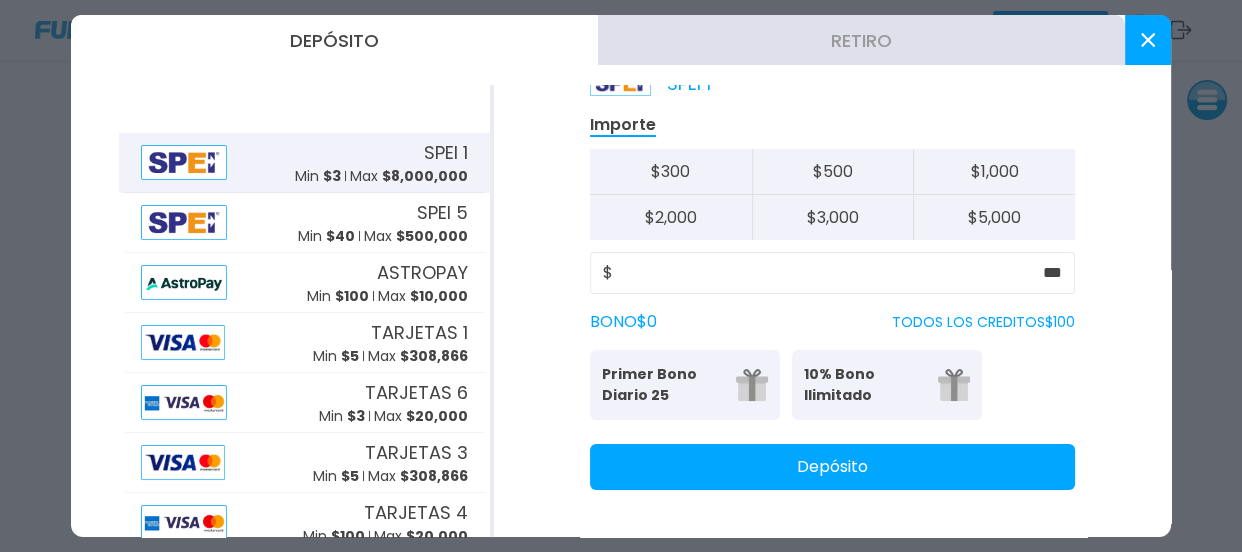 click on "Depósito" at bounding box center (832, 467) 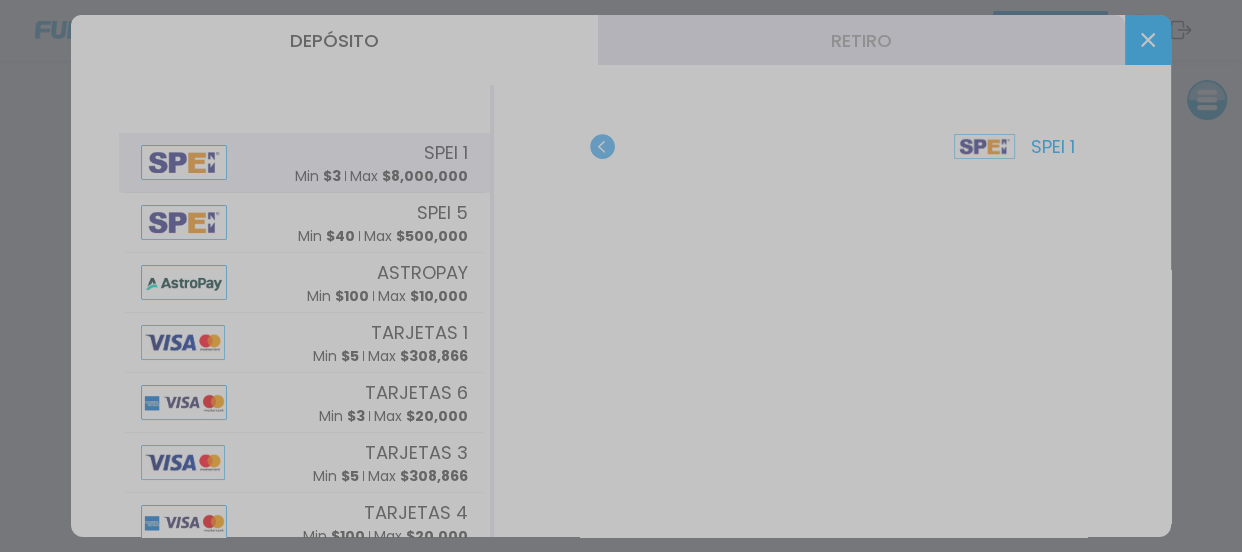 scroll, scrollTop: 0, scrollLeft: 0, axis: both 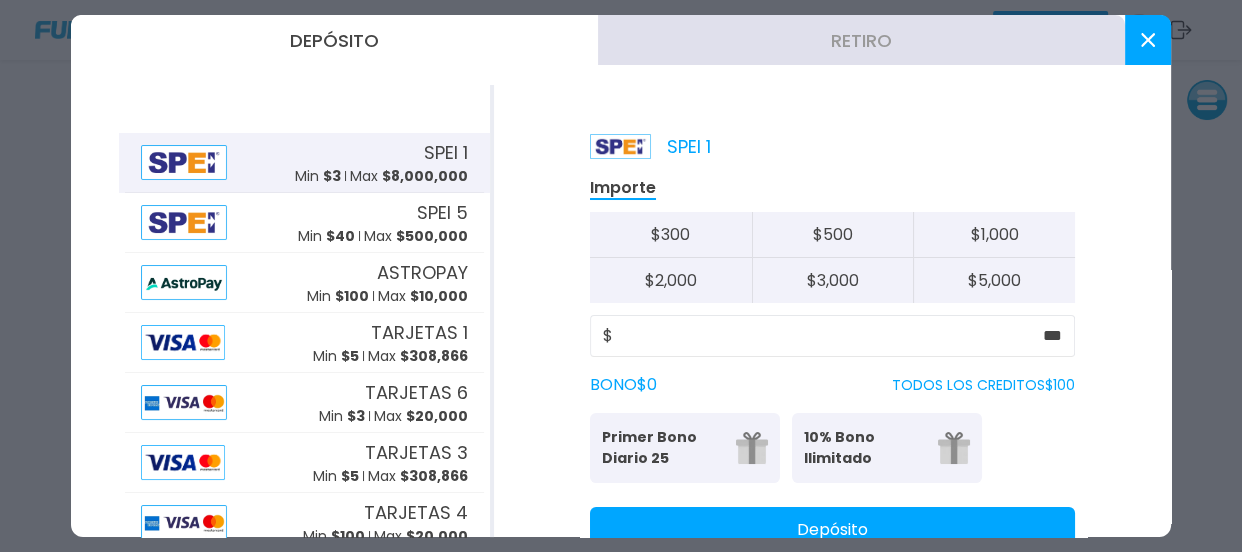 click at bounding box center [1148, 40] 